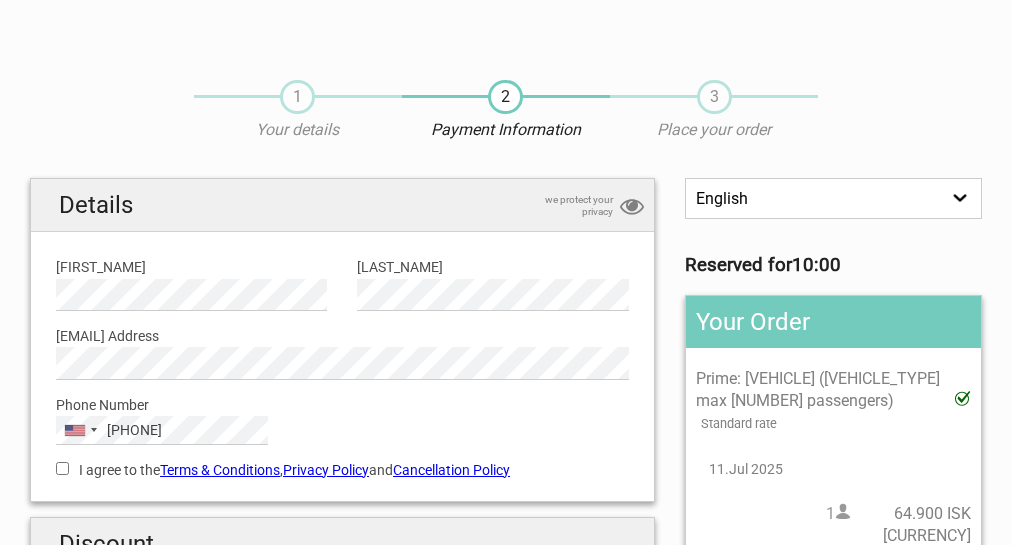 scroll, scrollTop: 0, scrollLeft: 0, axis: both 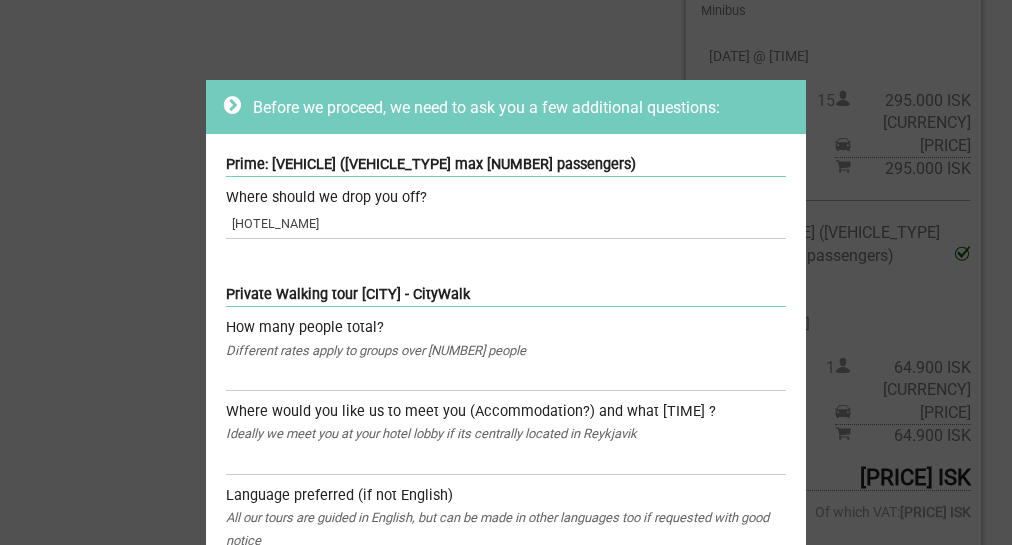 click on "Language preferred (if not English)" at bounding box center (506, 272) 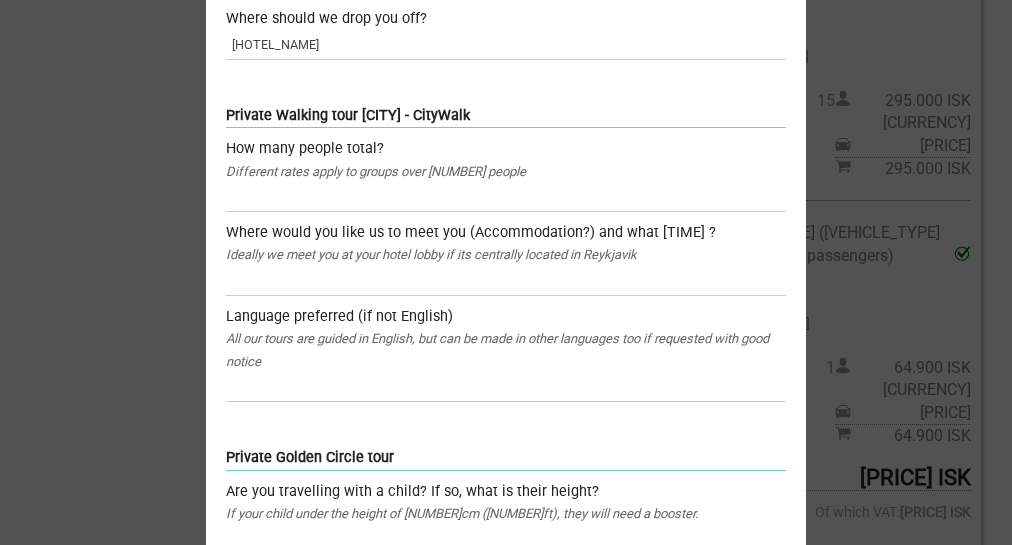 scroll, scrollTop: 182, scrollLeft: 0, axis: vertical 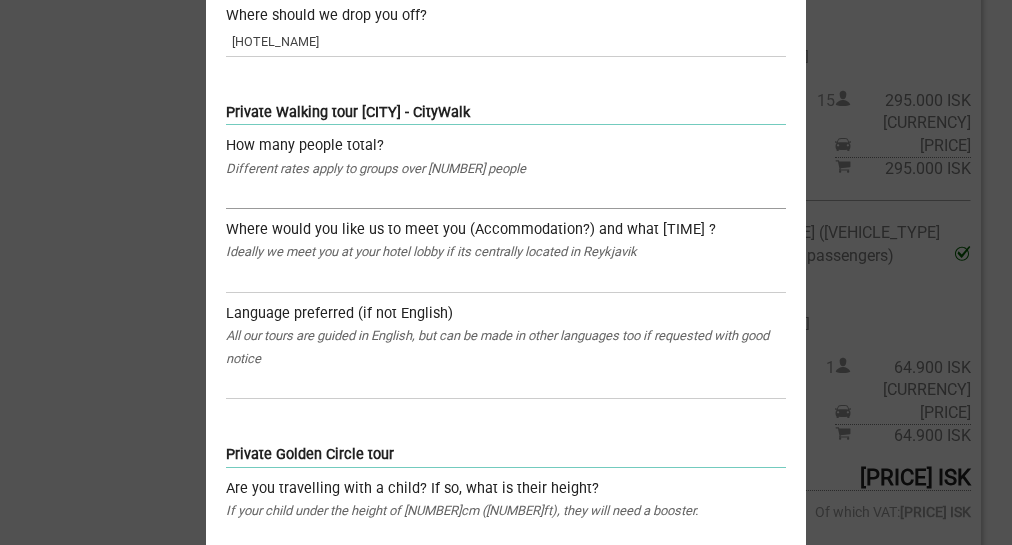 click at bounding box center (506, 194) 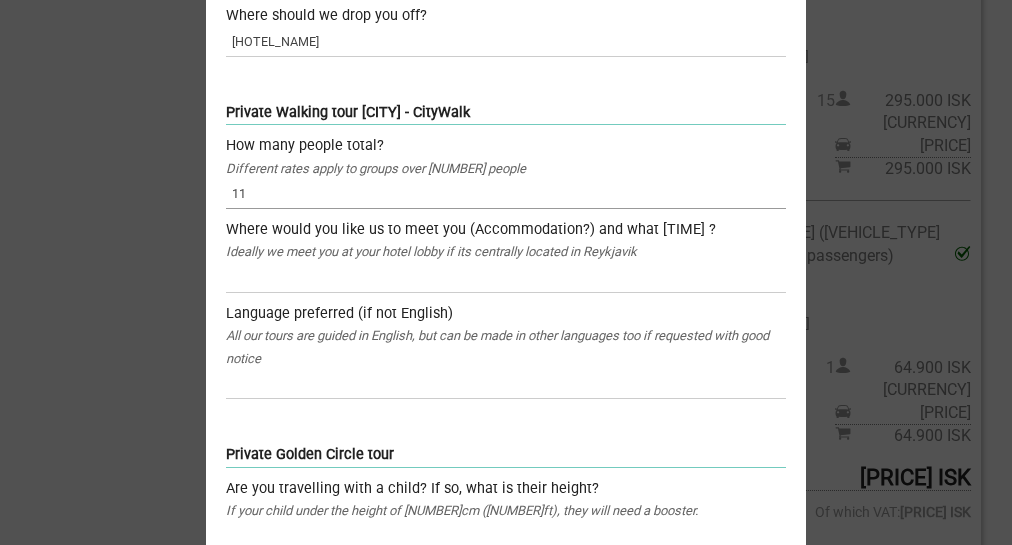 type on "11" 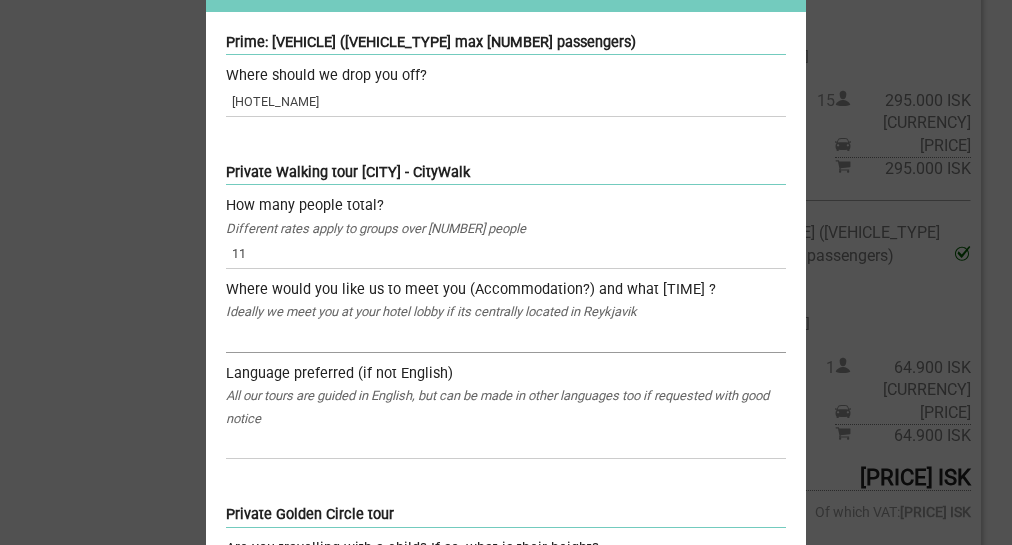 scroll, scrollTop: 125, scrollLeft: 0, axis: vertical 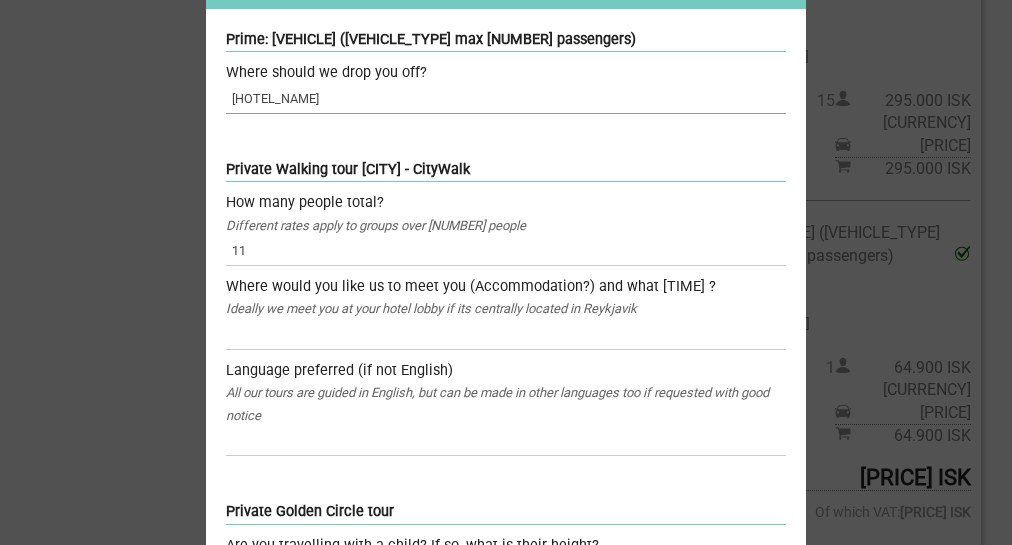 click on "Reykjavik Residence Hotel" at bounding box center [506, 99] 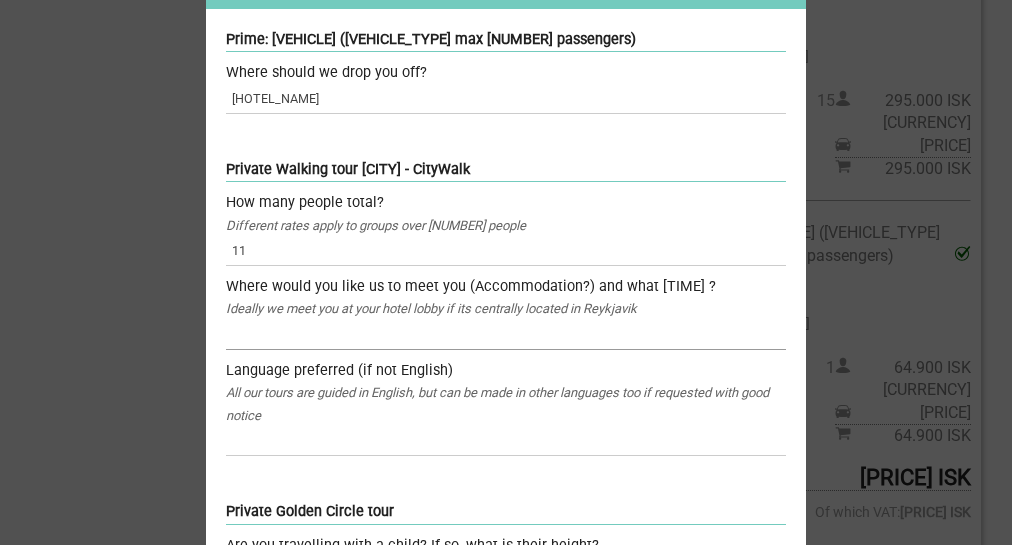 click at bounding box center (506, 335) 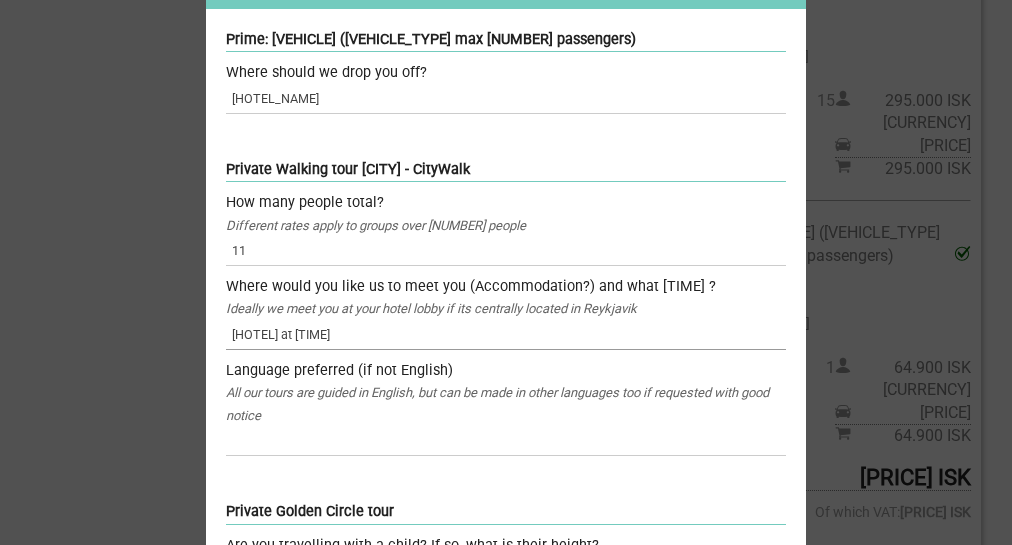 type on "Reykjavik Residence Hotel at 13:00" 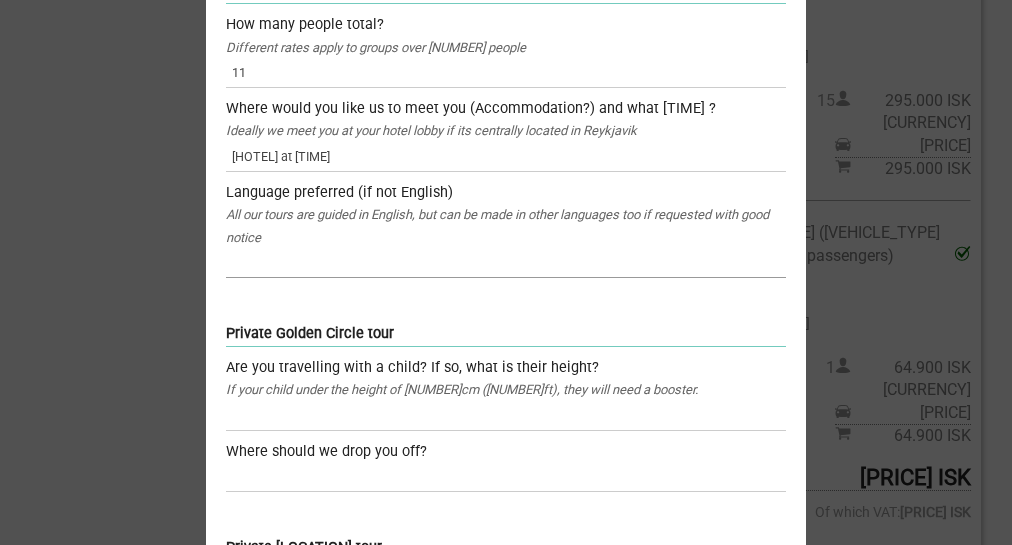 scroll, scrollTop: 341, scrollLeft: 0, axis: vertical 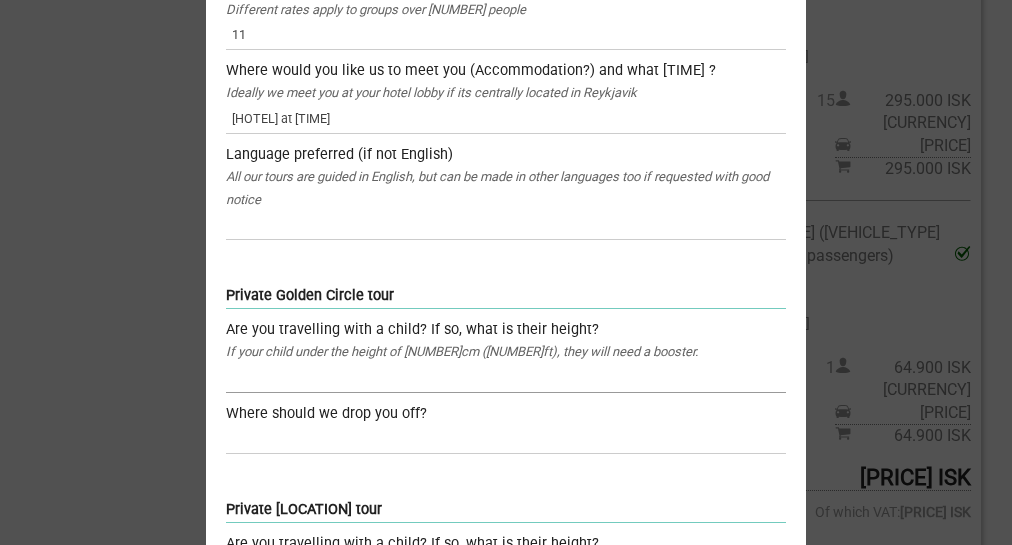 click at bounding box center (506, 378) 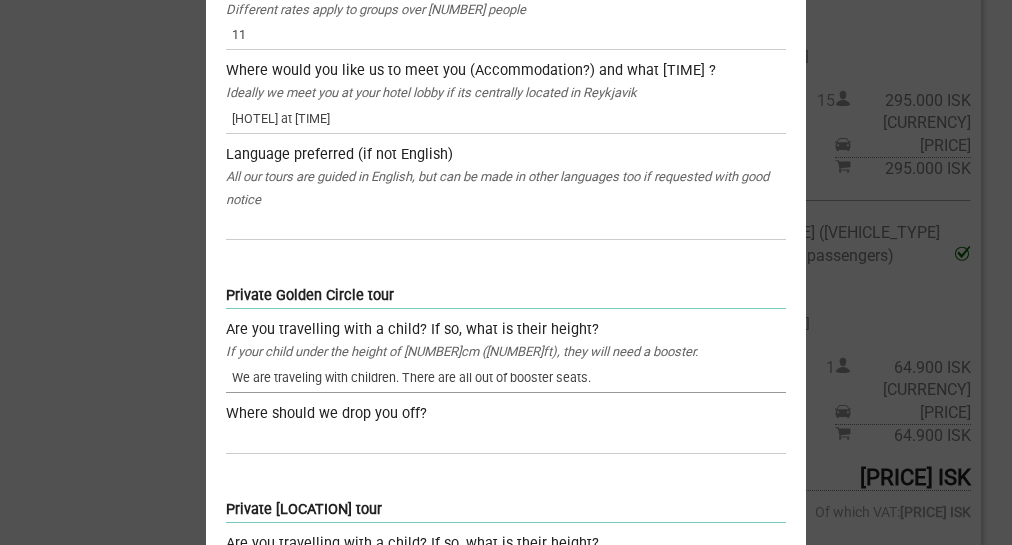 type on "We are traveling with children.  There are all out of booster seats." 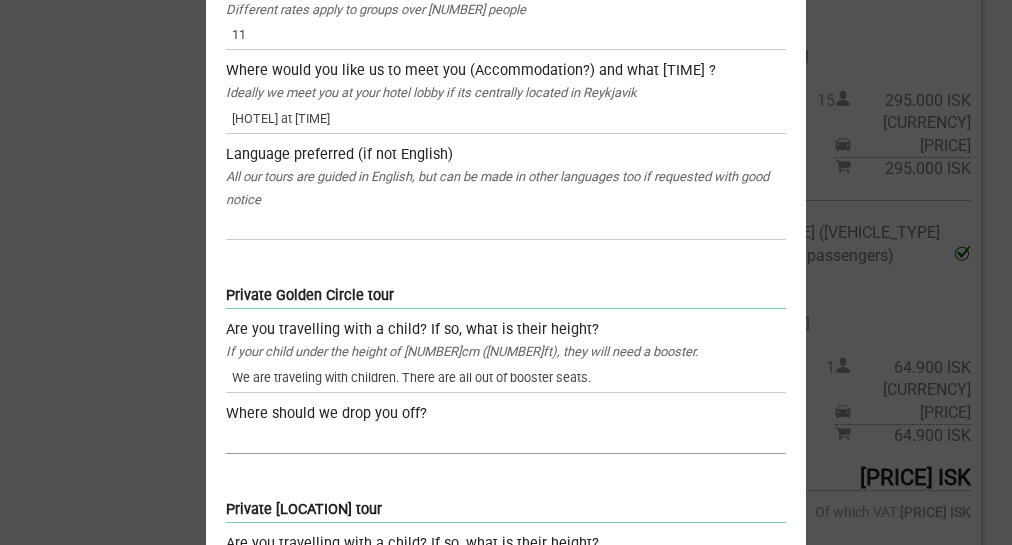 click at bounding box center [506, 439] 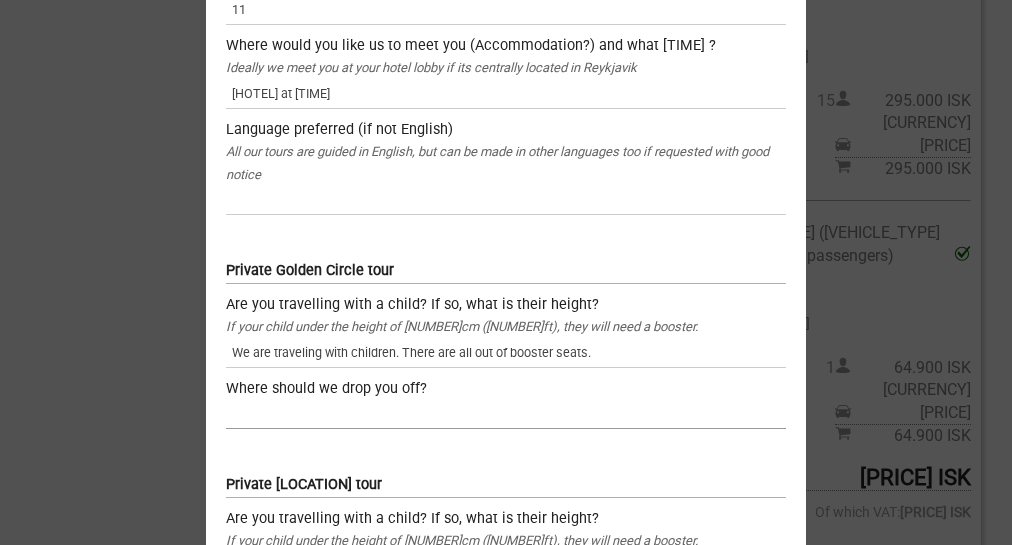 scroll, scrollTop: 367, scrollLeft: 0, axis: vertical 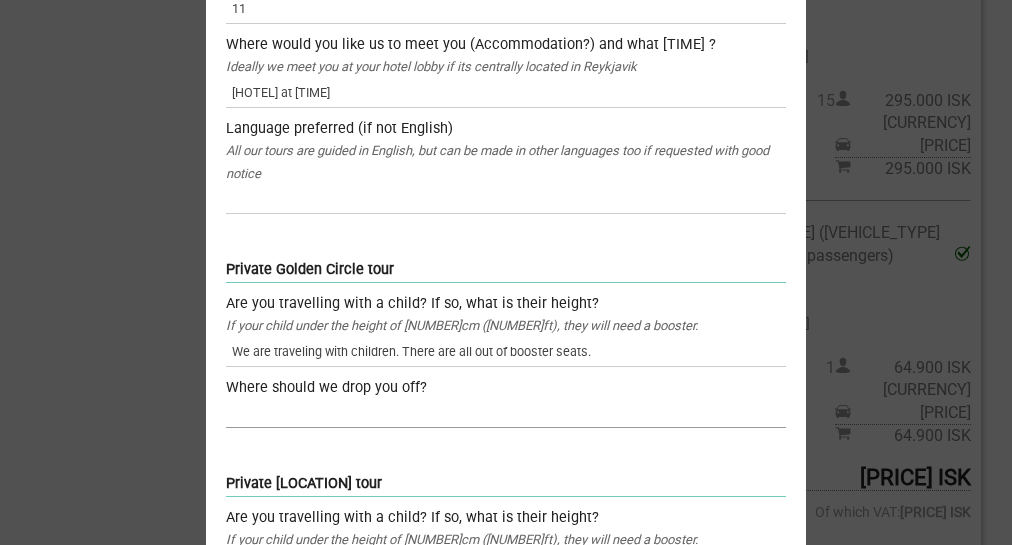 paste on "Reykjavik Residence Hotel" 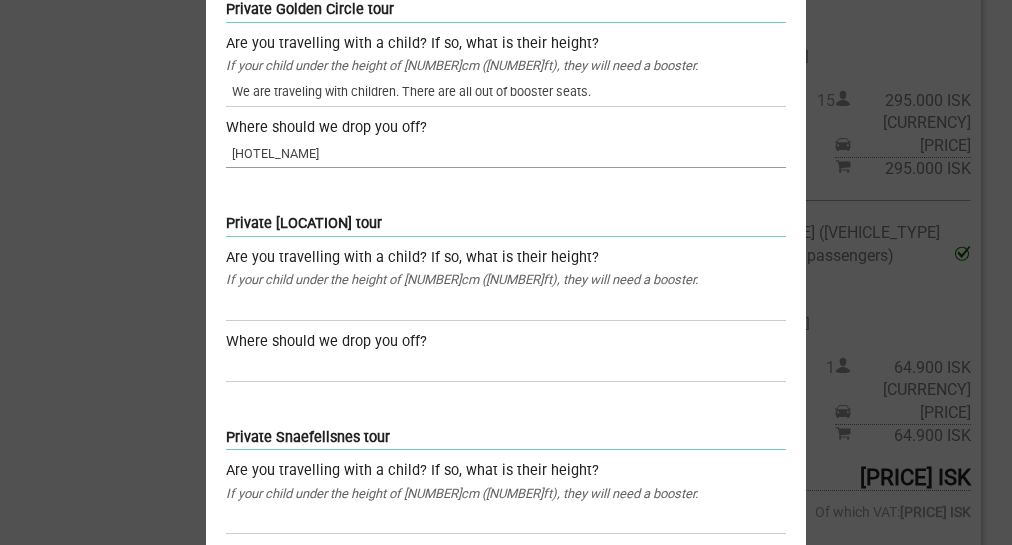 scroll, scrollTop: 630, scrollLeft: 0, axis: vertical 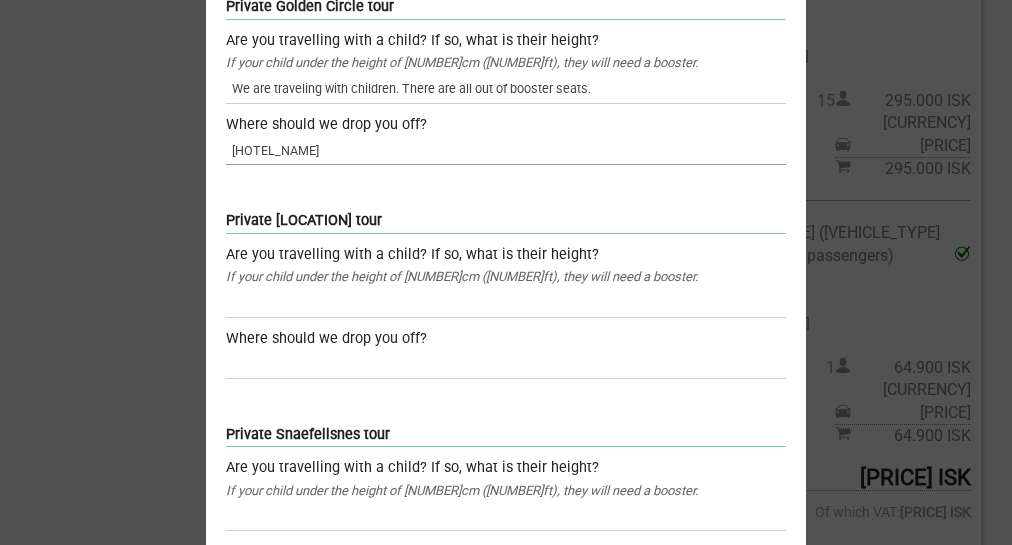 type on "Reykjavik Residence Hotel" 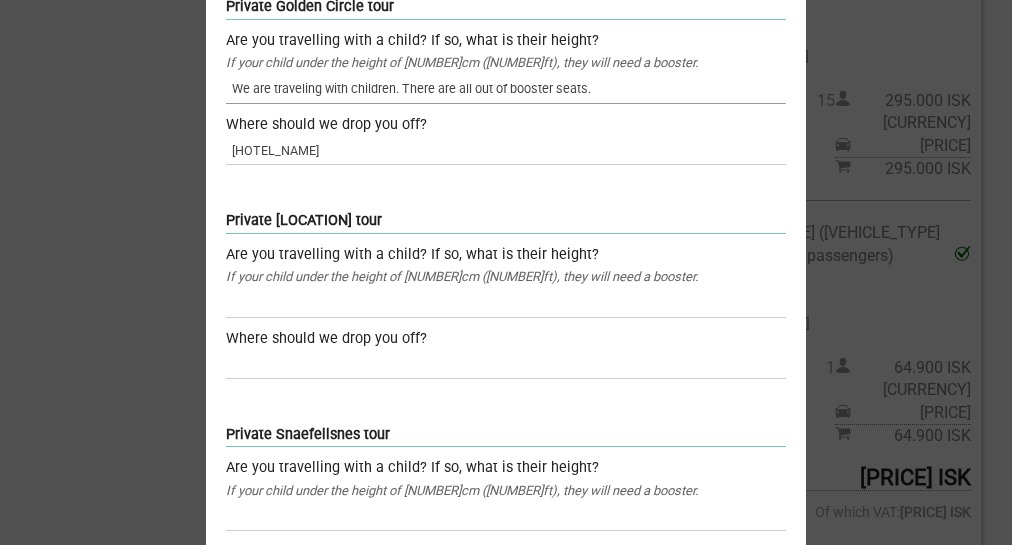 click on "We are traveling with children.  There are all out of booster seats." at bounding box center (506, 89) 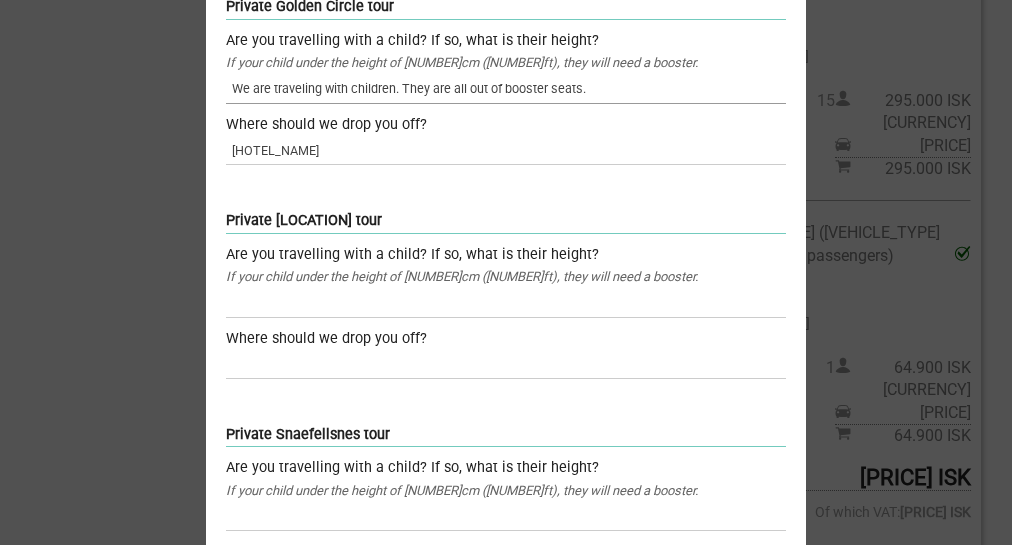 click on "We are traveling with children.  They are all out of booster seats." at bounding box center [506, 89] 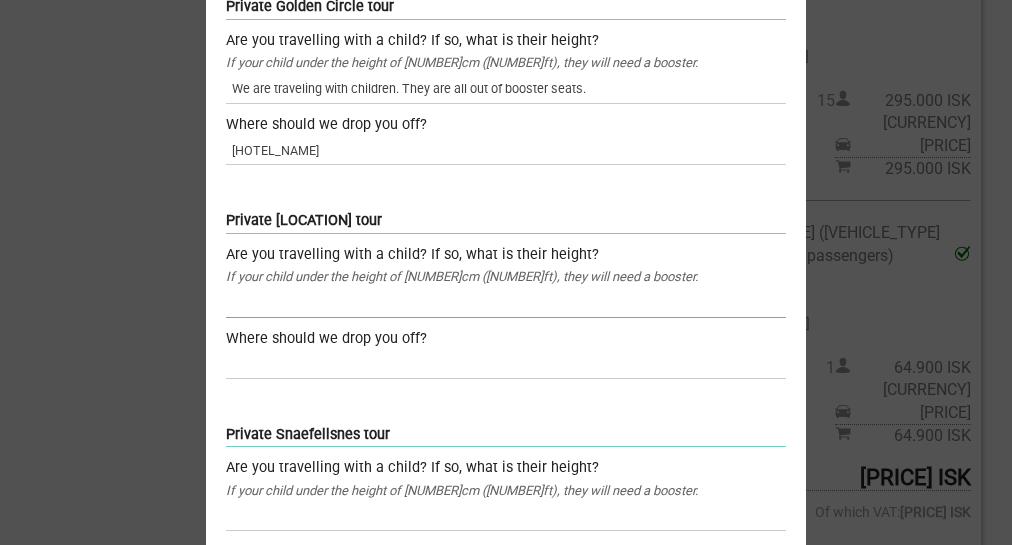 click at bounding box center (506, 302) 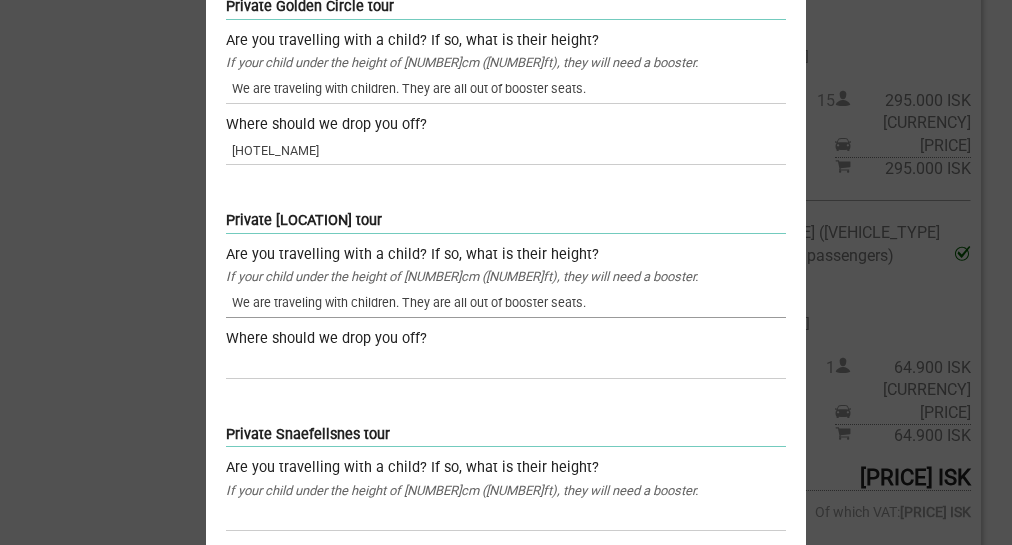 type on "We are traveling with children.  They are all out of booster seats." 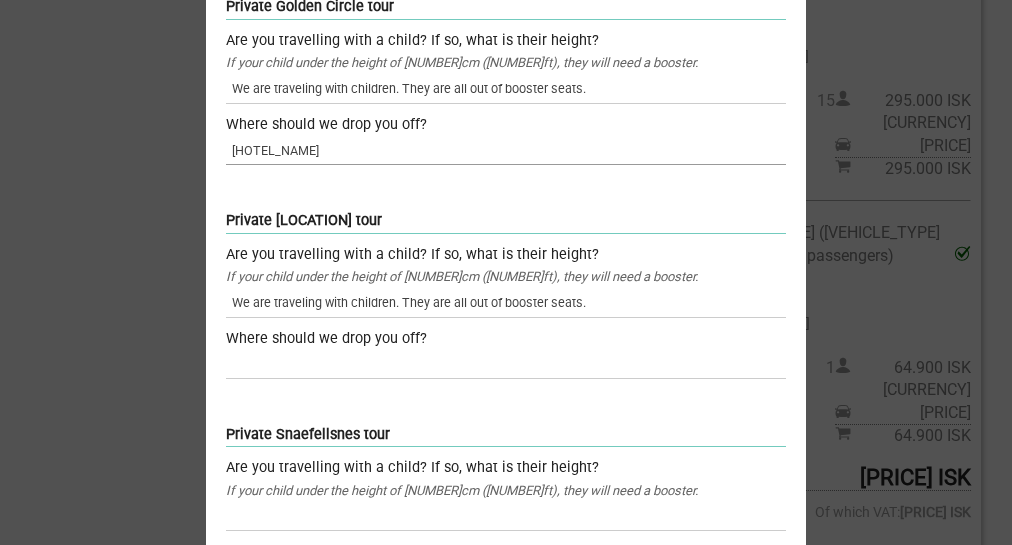 click on "Reykjavik Residence Hotel" at bounding box center [506, 150] 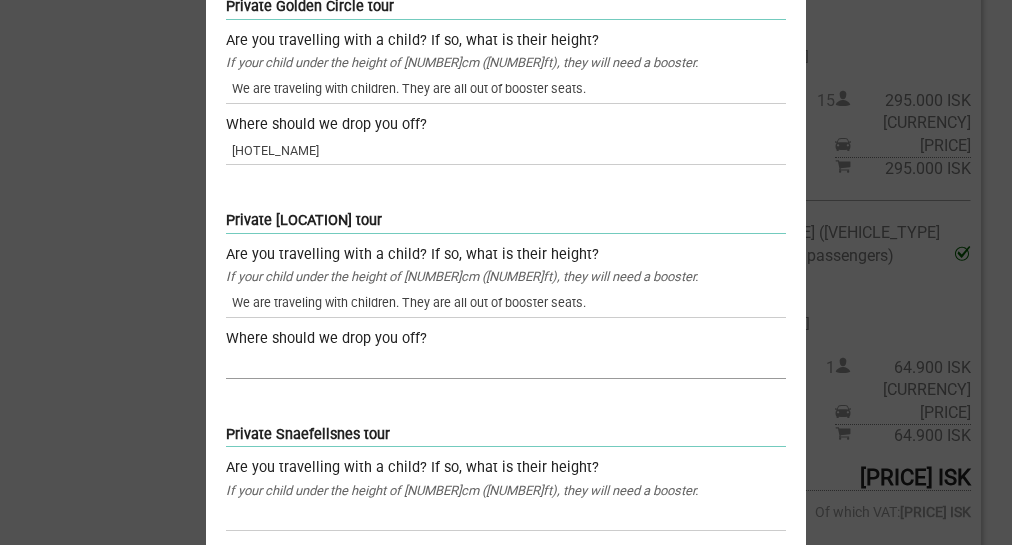 click at bounding box center [506, 364] 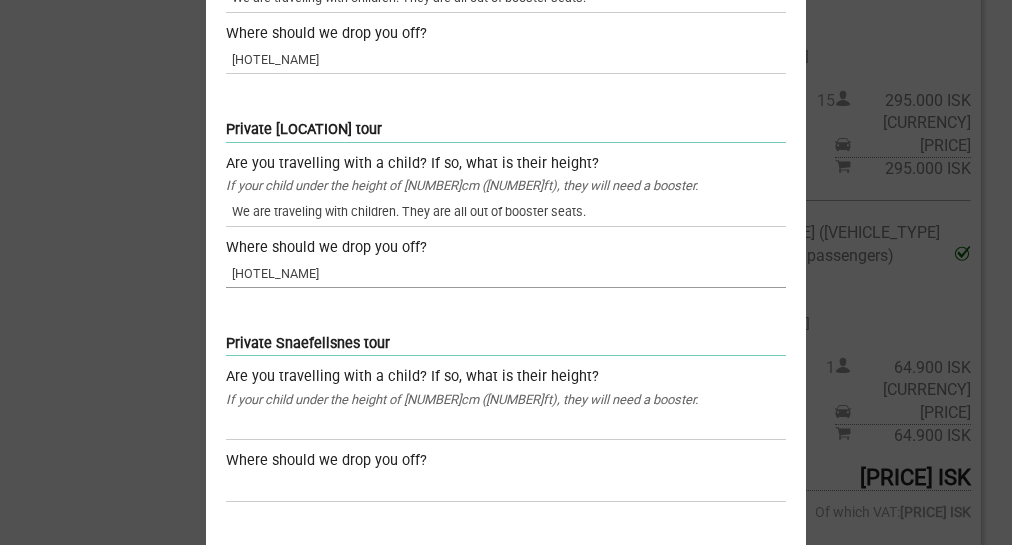 scroll, scrollTop: 748, scrollLeft: 0, axis: vertical 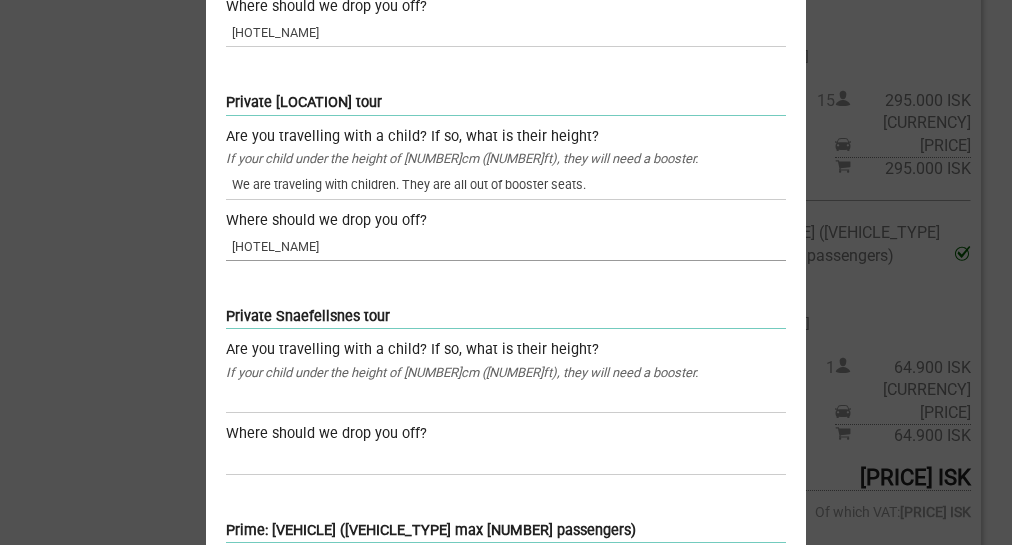type on "Reykjavik Residence Hotel" 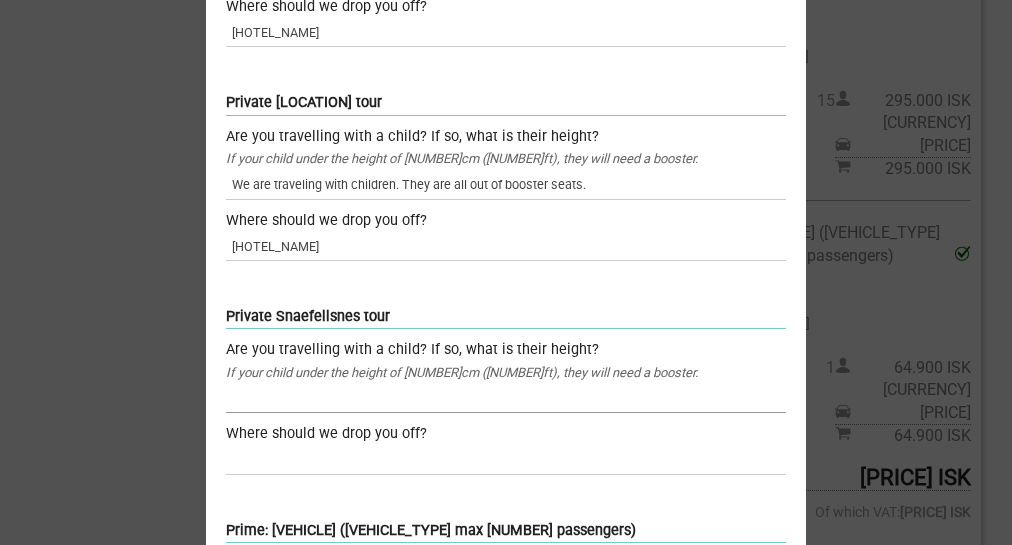 click at bounding box center [506, 398] 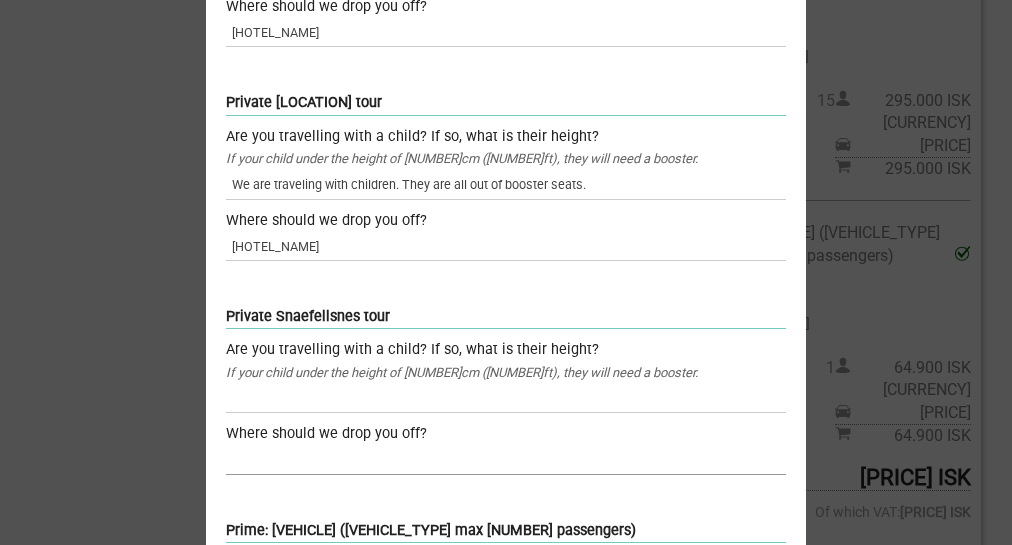 click at bounding box center [506, 460] 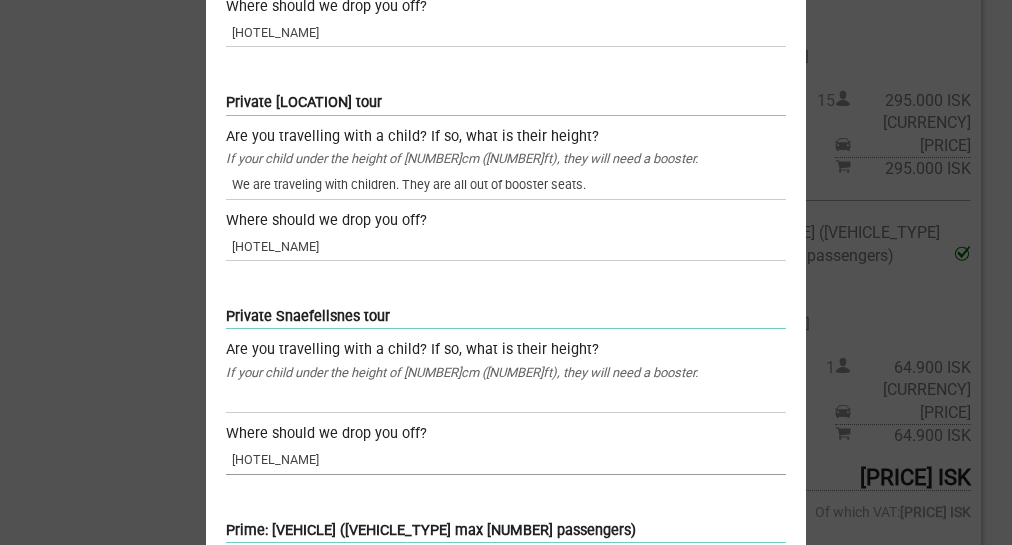 type on "Reykjavik Residence Hotel" 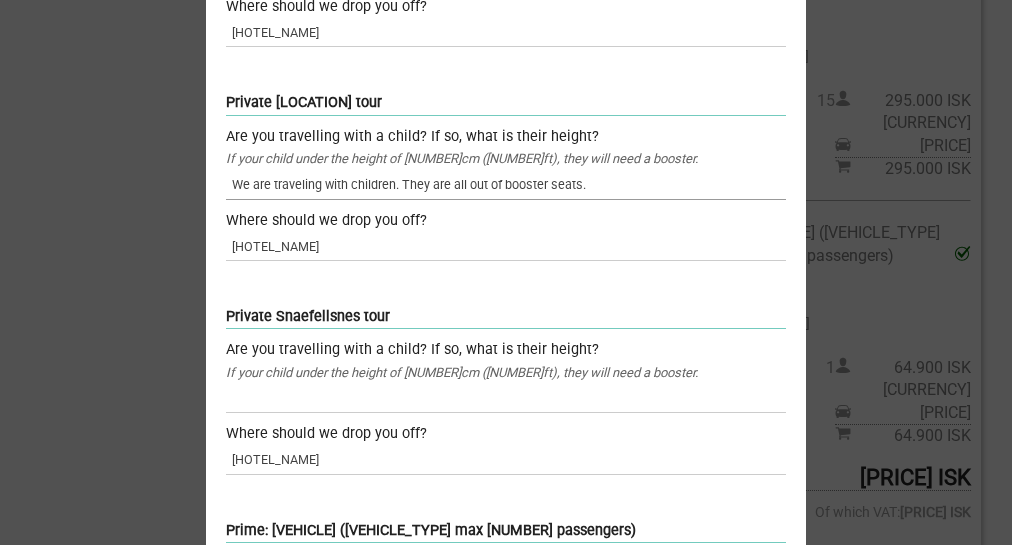 click on "We are traveling with children.  They are all out of booster seats." at bounding box center (506, 184) 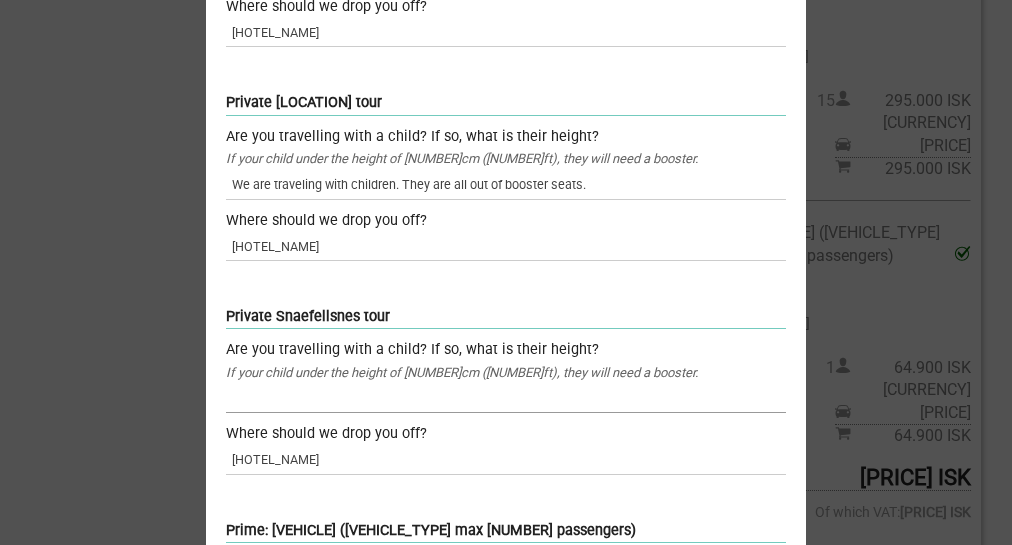 click at bounding box center [506, 398] 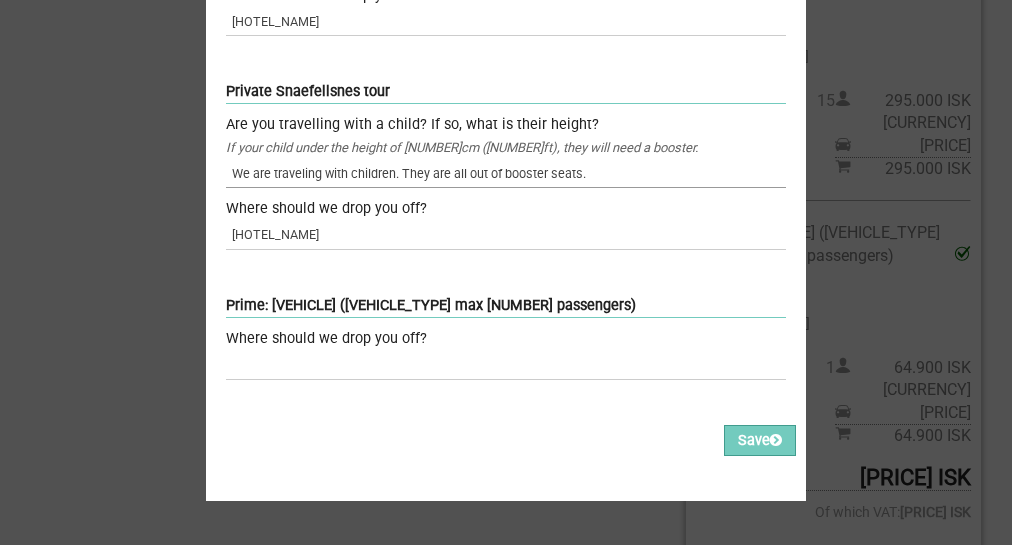 scroll, scrollTop: 972, scrollLeft: 0, axis: vertical 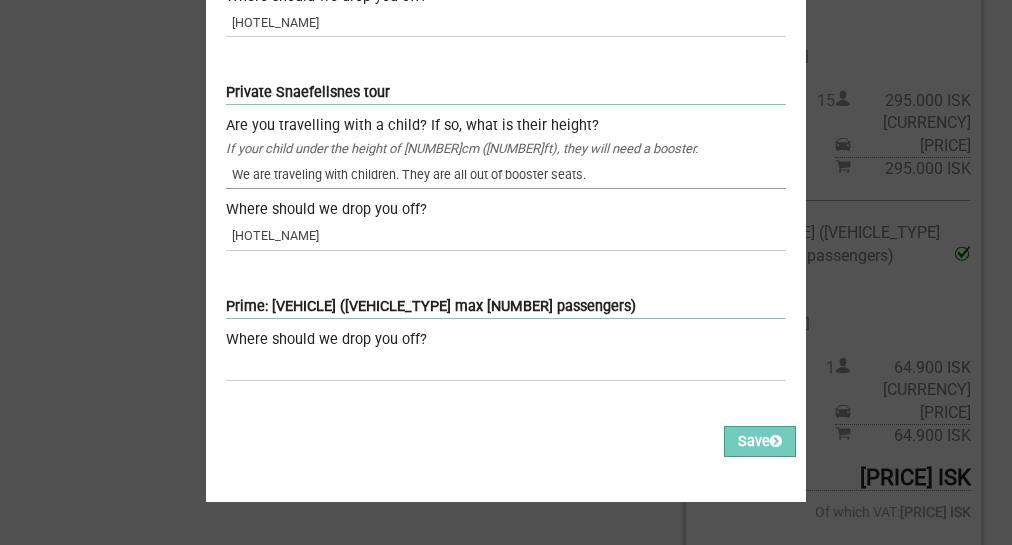 type on "We are traveling with children.  They are all out of booster seats." 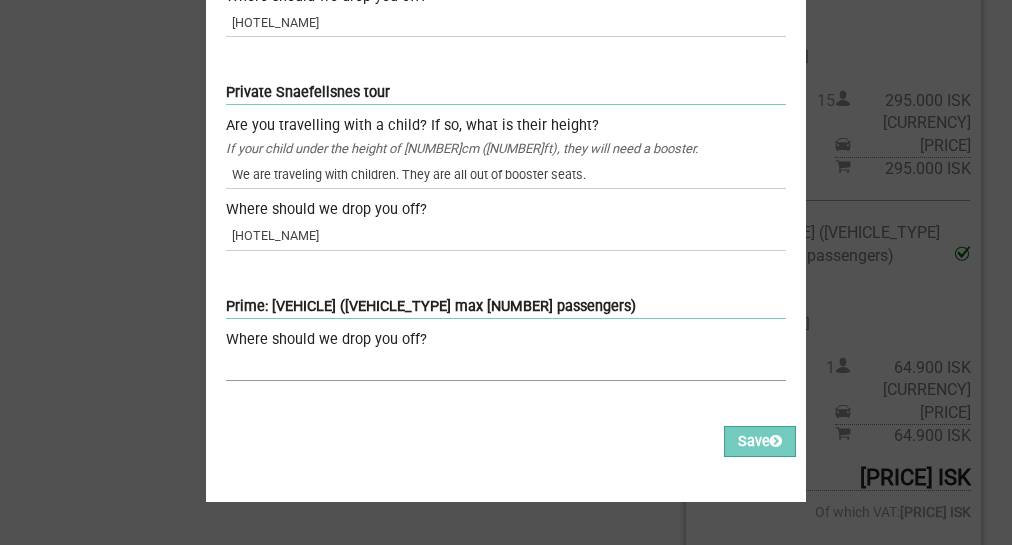 click at bounding box center (506, 366) 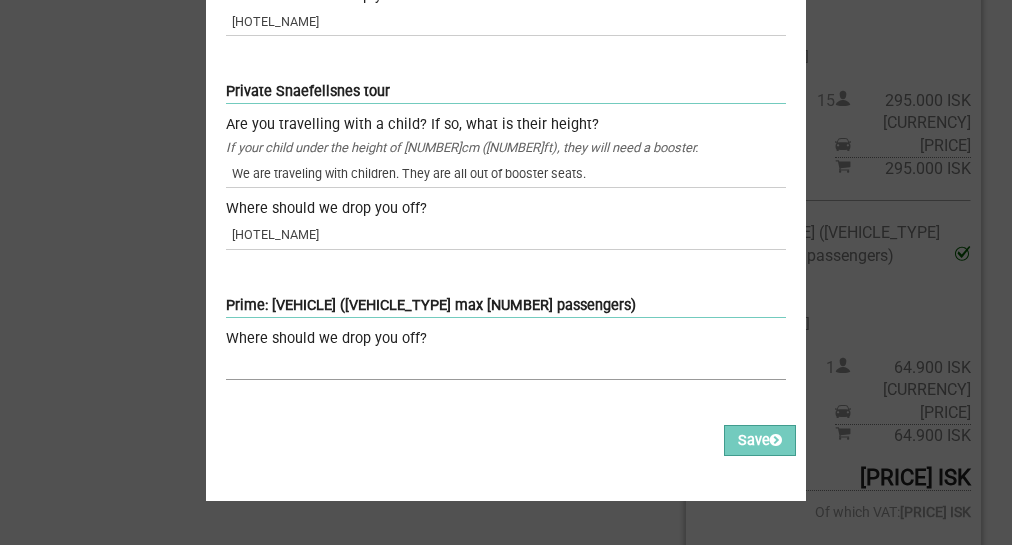 scroll, scrollTop: 972, scrollLeft: 0, axis: vertical 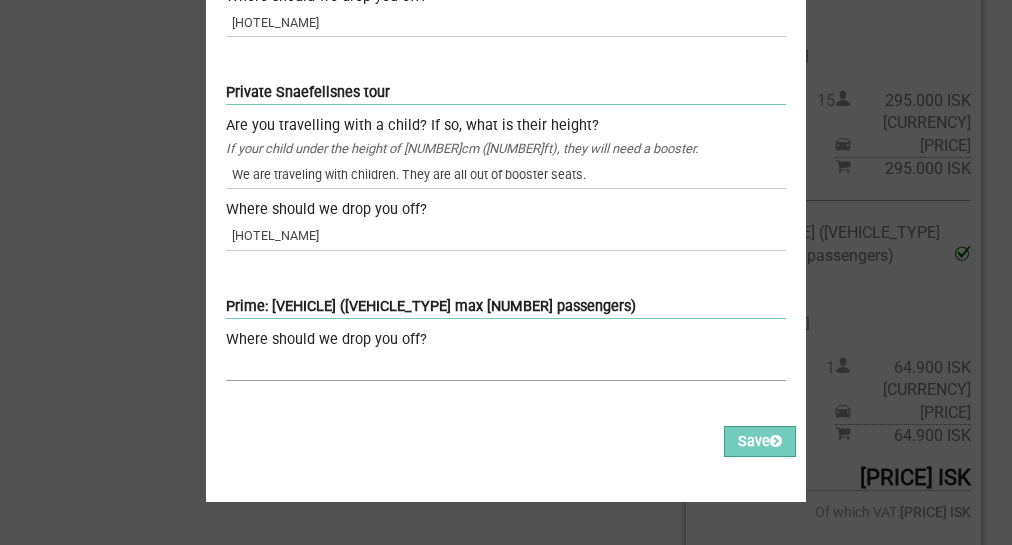 click at bounding box center [506, 366] 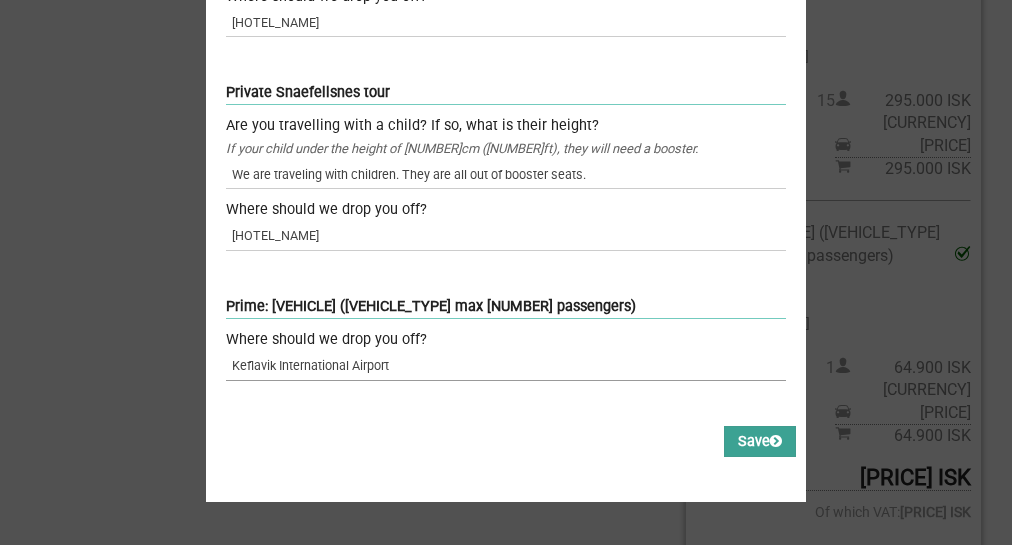 type on "Keflavik International Airport" 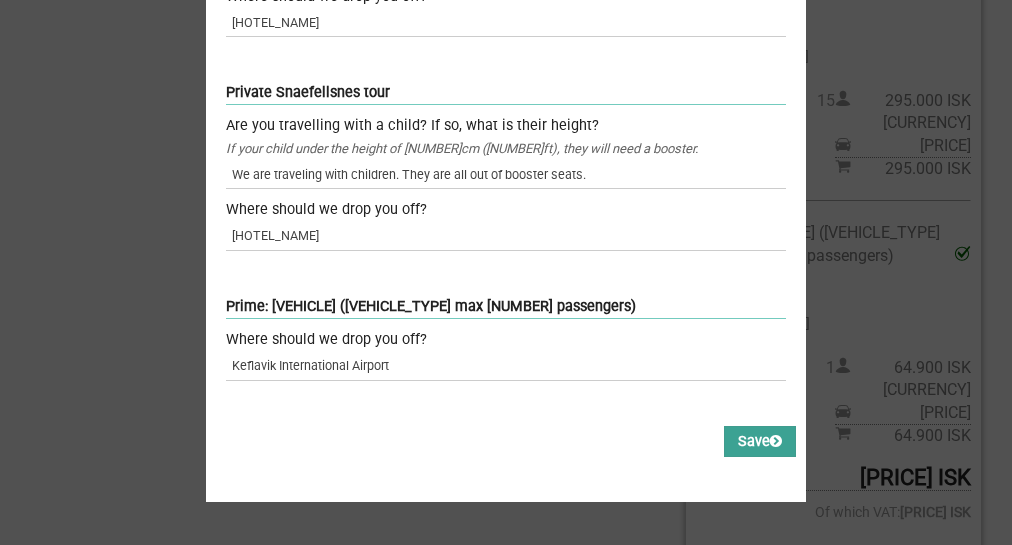 click on "Save" at bounding box center (760, 441) 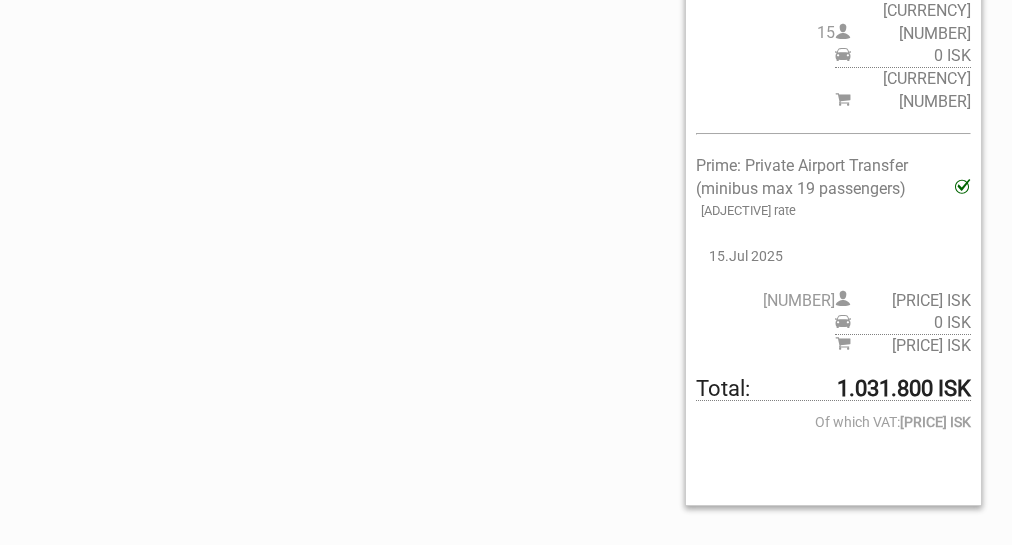 scroll, scrollTop: 0, scrollLeft: 0, axis: both 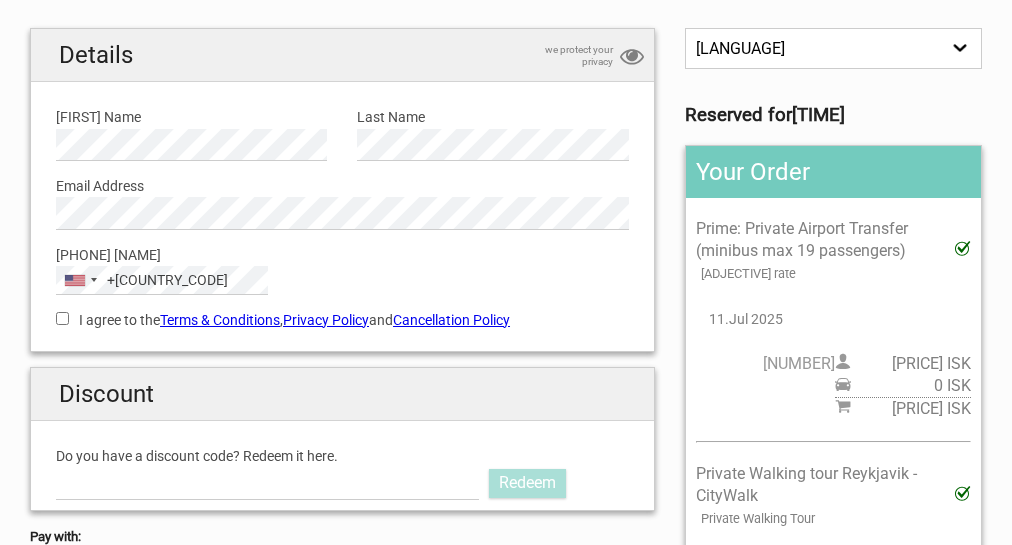 click on "I agree to the  Terms & Conditions ,  Privacy Policy  and  Cancellation Policy" at bounding box center [342, 320] 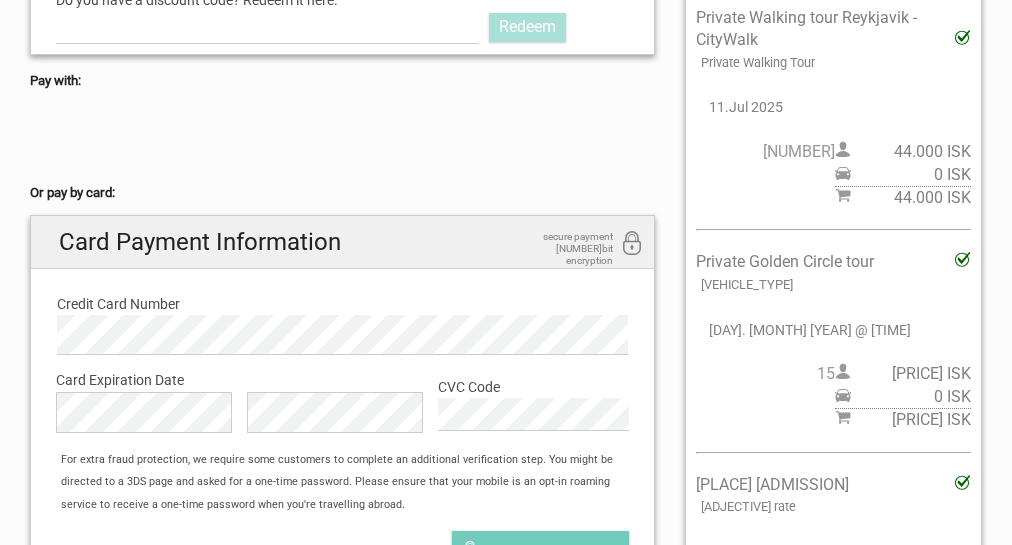 scroll, scrollTop: 644, scrollLeft: 0, axis: vertical 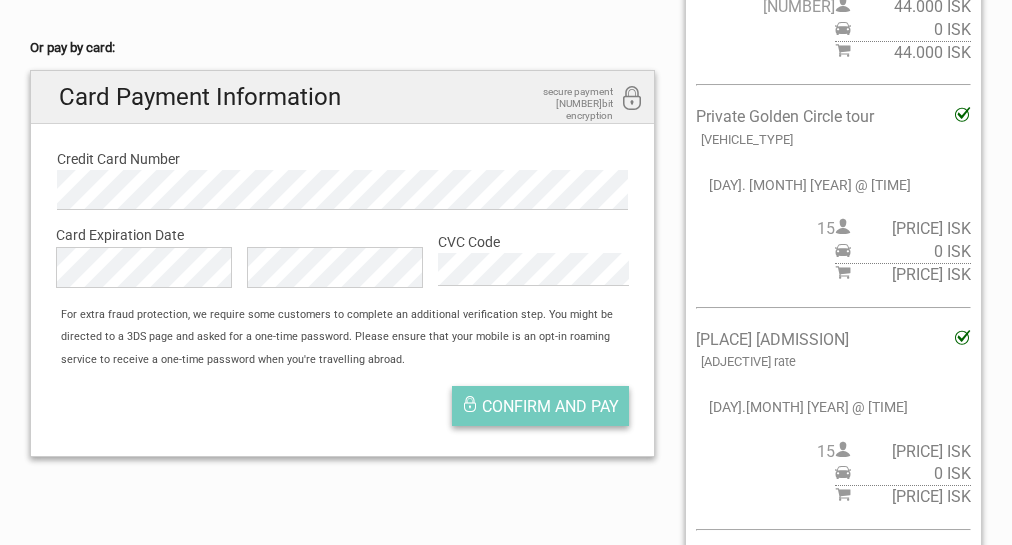 click on "Confirm and pay" at bounding box center [550, 406] 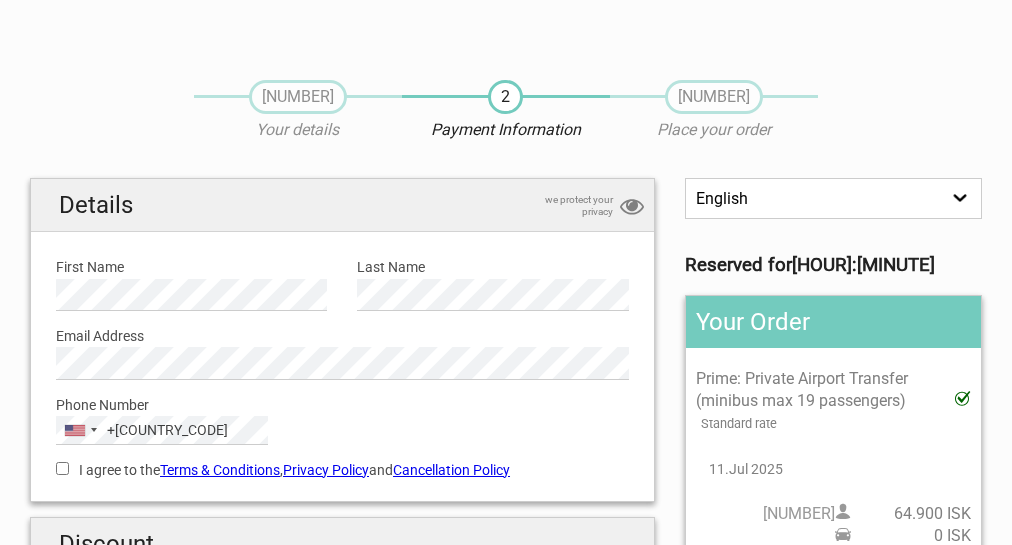 scroll, scrollTop: 39, scrollLeft: 0, axis: vertical 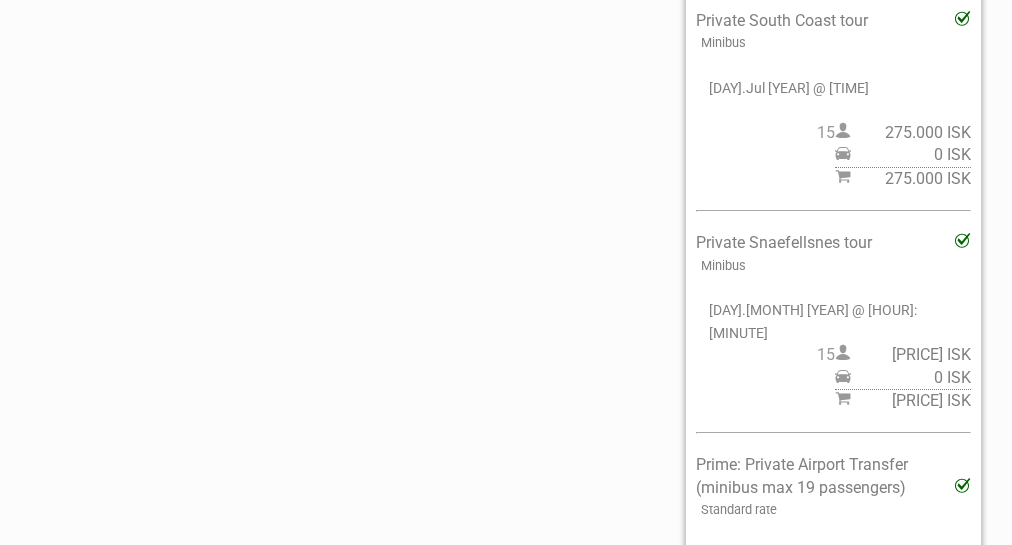 click on "English
Español
Deutsch
Reserved for  [TIME]
Your Order
Prime: Private Airport Transfer (minibus max 19 passengers)
Standard rate
- Please select place -
-- REK Reykjavik domestic airport
100 Iceland hotel
100 Iceland Hotel
101 hotel
101 Hótel
101 Reykjavík Apartments
201 Hotel
22 Hill Hotel
22 Hill hotel
32 Tungata Accommodation
37 apartments
41 - A Townhouse Hotel
41 Hótel
4th floor
4th Floor Hotel
A part of Reykjavík - [STREET]
A part of Reykjavík - [STREET]
A part of Reykjavík - [STREET] B47 1" at bounding box center [506, -147] 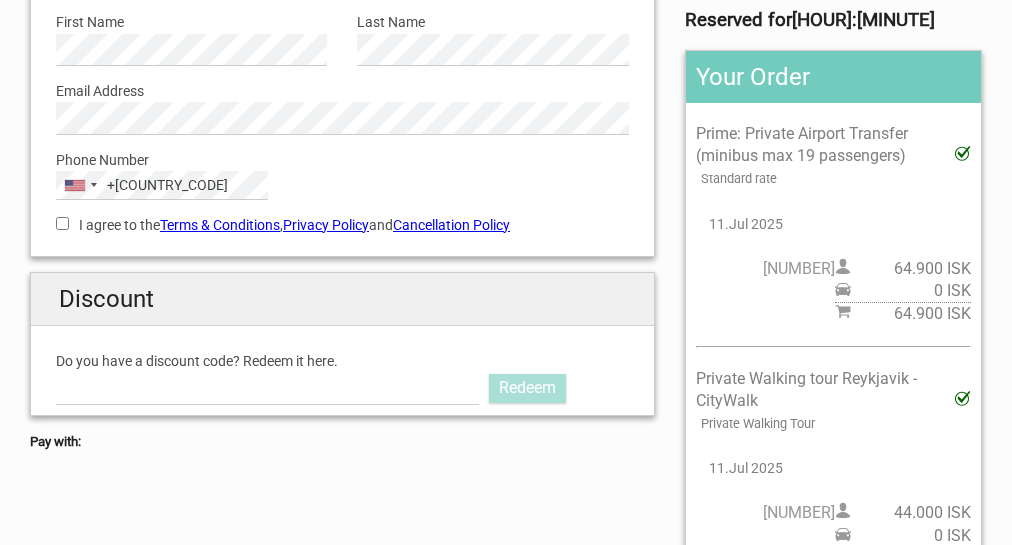 scroll, scrollTop: 297, scrollLeft: 0, axis: vertical 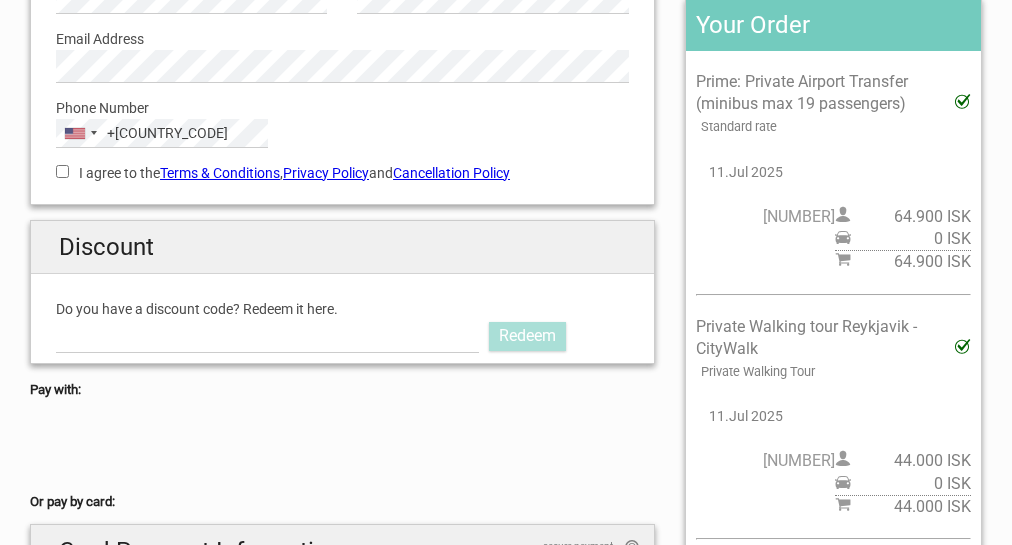 click on "I agree to the Terms & Conditions , Privacy Policy and Cancellation Policy" at bounding box center [62, 171] 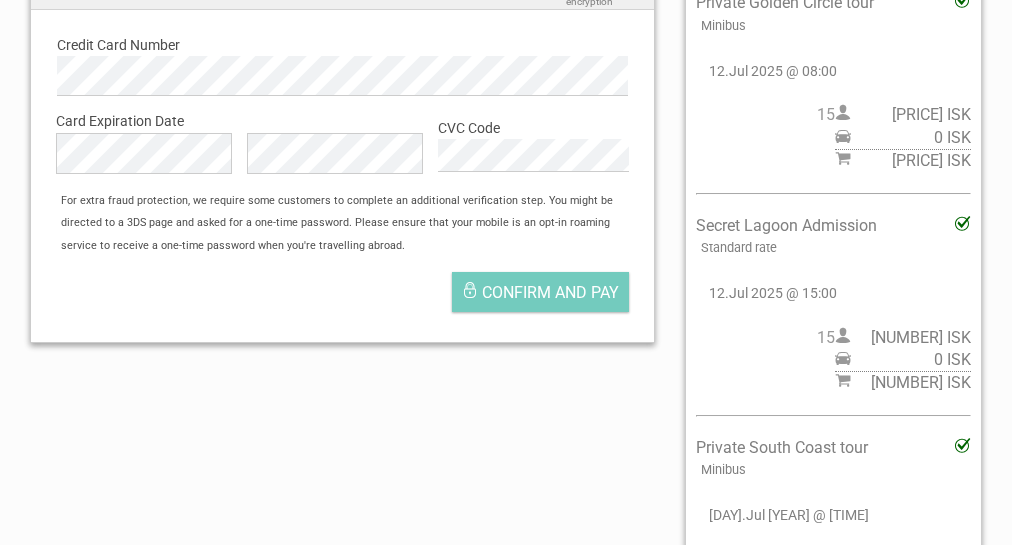 scroll, scrollTop: 866, scrollLeft: 0, axis: vertical 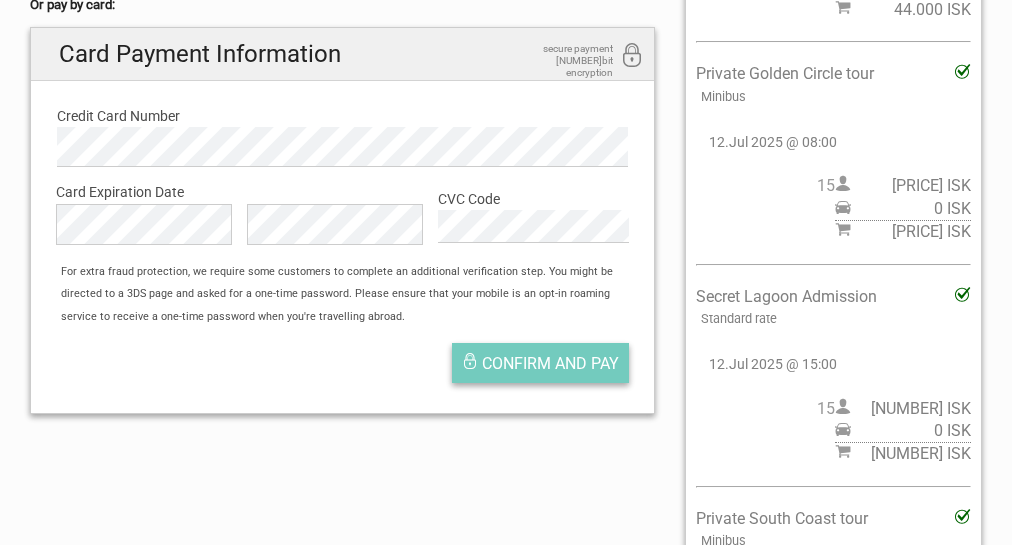 click on "Confirm and pay" at bounding box center (550, 363) 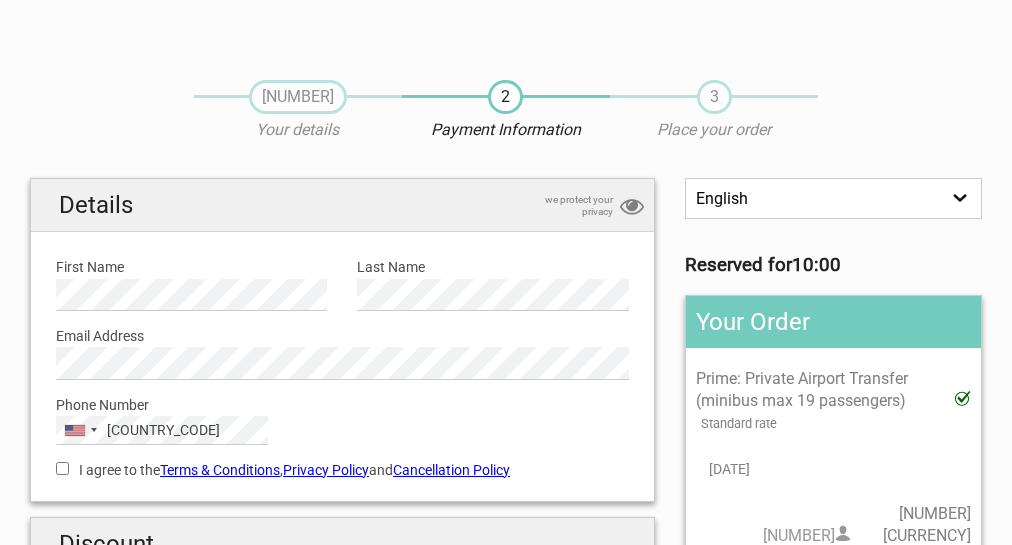 scroll, scrollTop: 0, scrollLeft: 0, axis: both 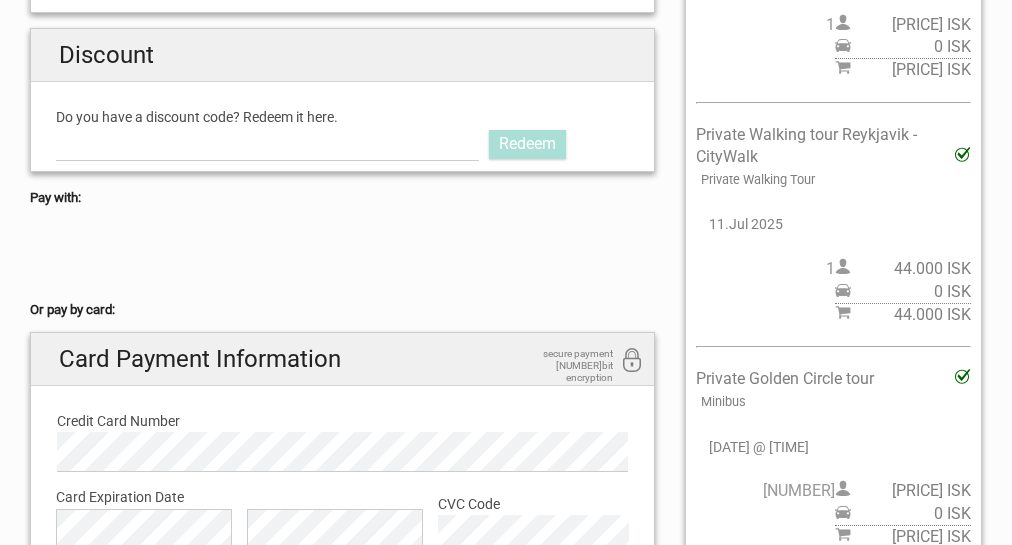 click on "Private Walking tour Reykjavik - CityWalk
Private Walking Tour
Select an option
I'll write my location.
REMOVE PICKUP
CONFIRM
11.Jul 2025
1   44.000 ISK
0 ISK
44.000 ISK" at bounding box center [833, 225] 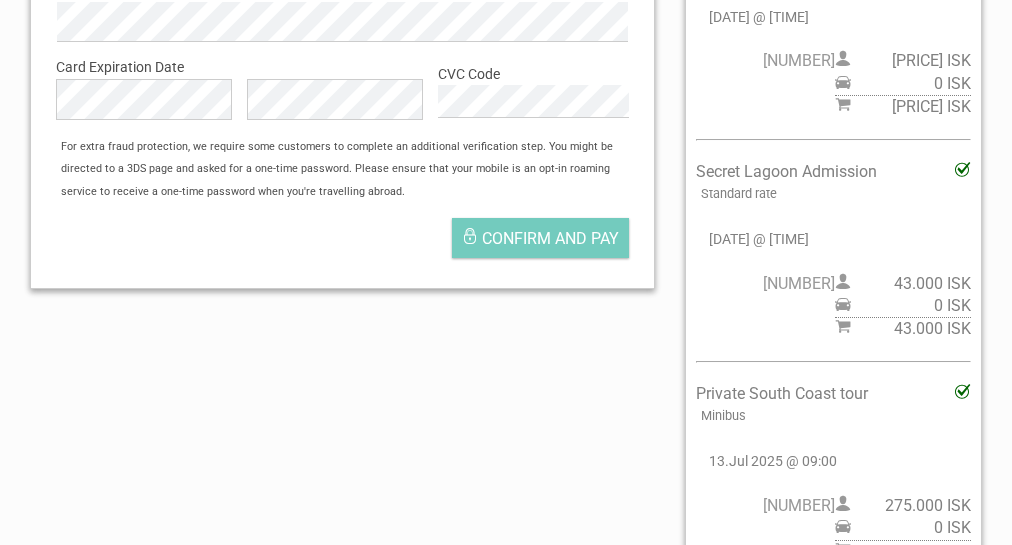 scroll, scrollTop: 920, scrollLeft: 0, axis: vertical 